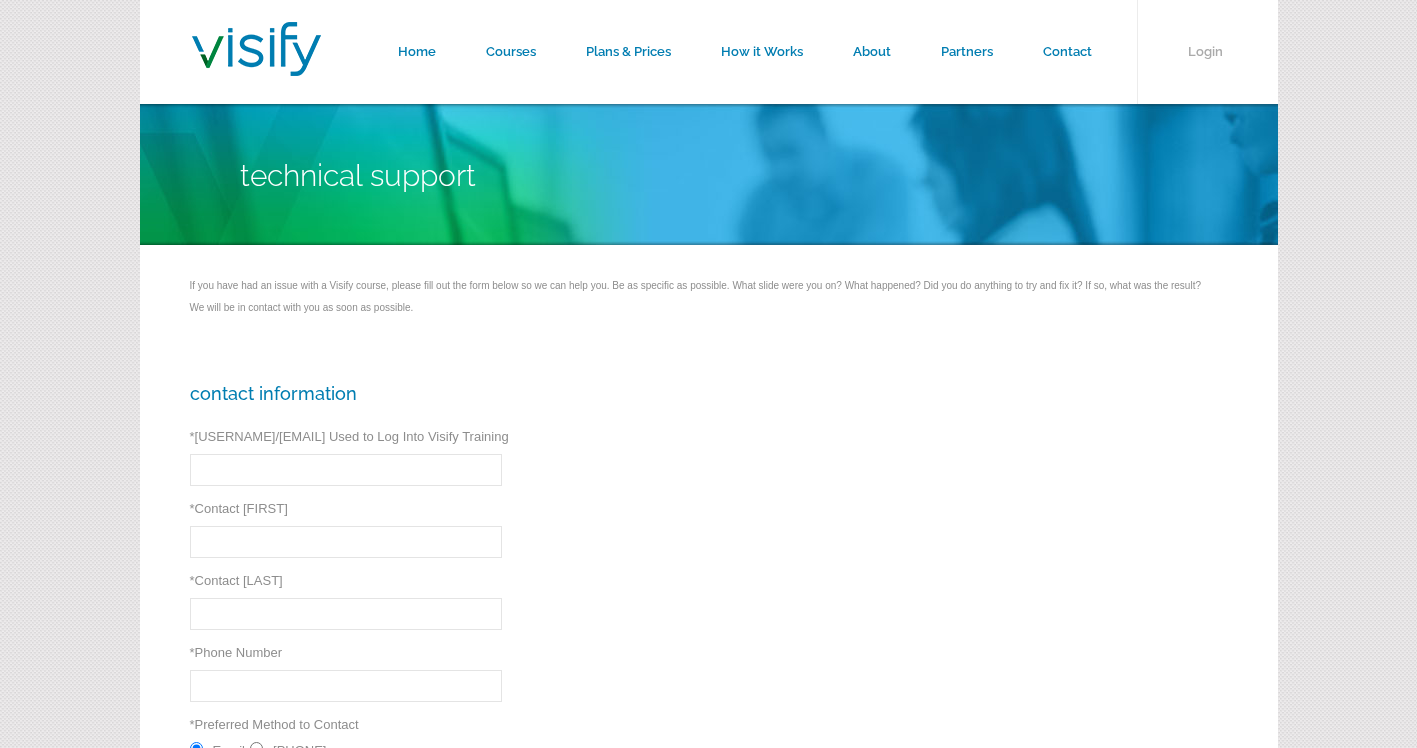 scroll, scrollTop: 0, scrollLeft: 0, axis: both 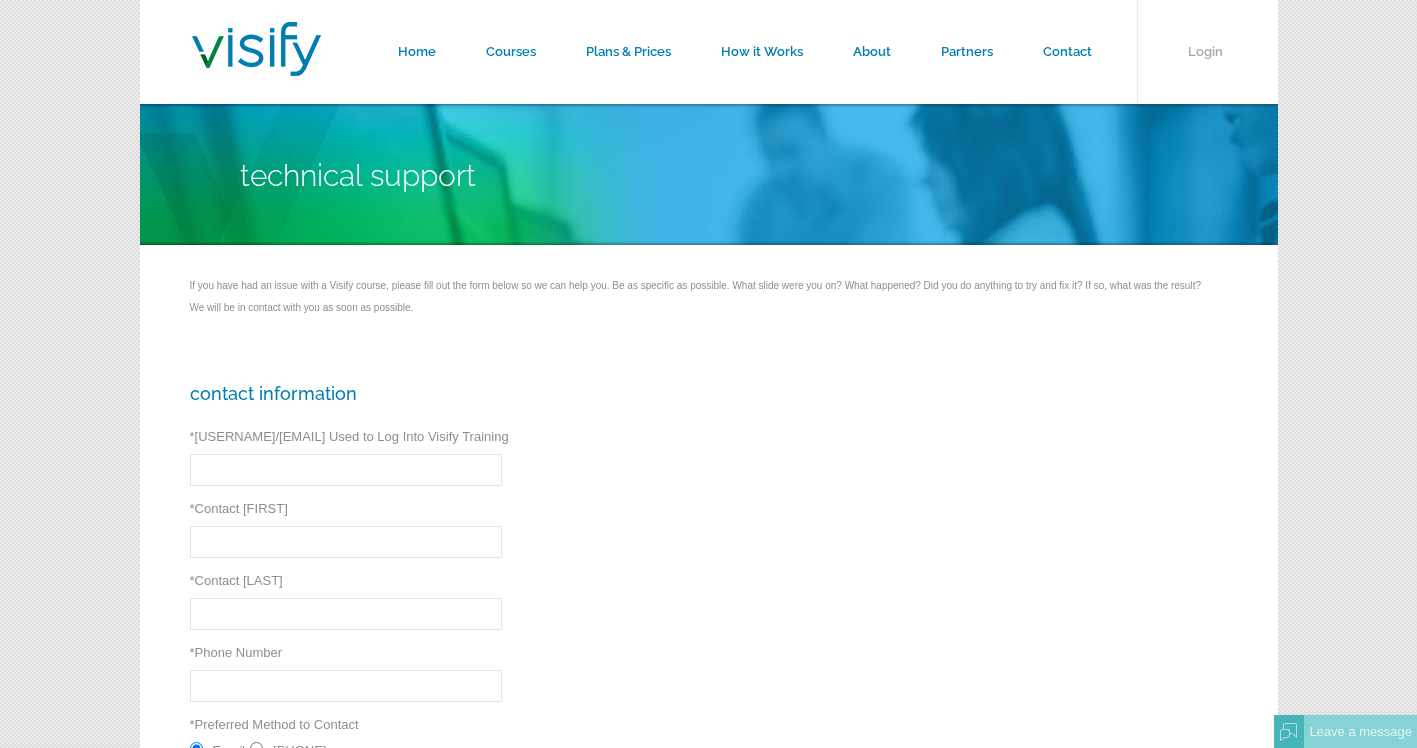 click on "* [USERNAME]/[EMAIL] Used to Log Into Visify Training" at bounding box center (346, 470) 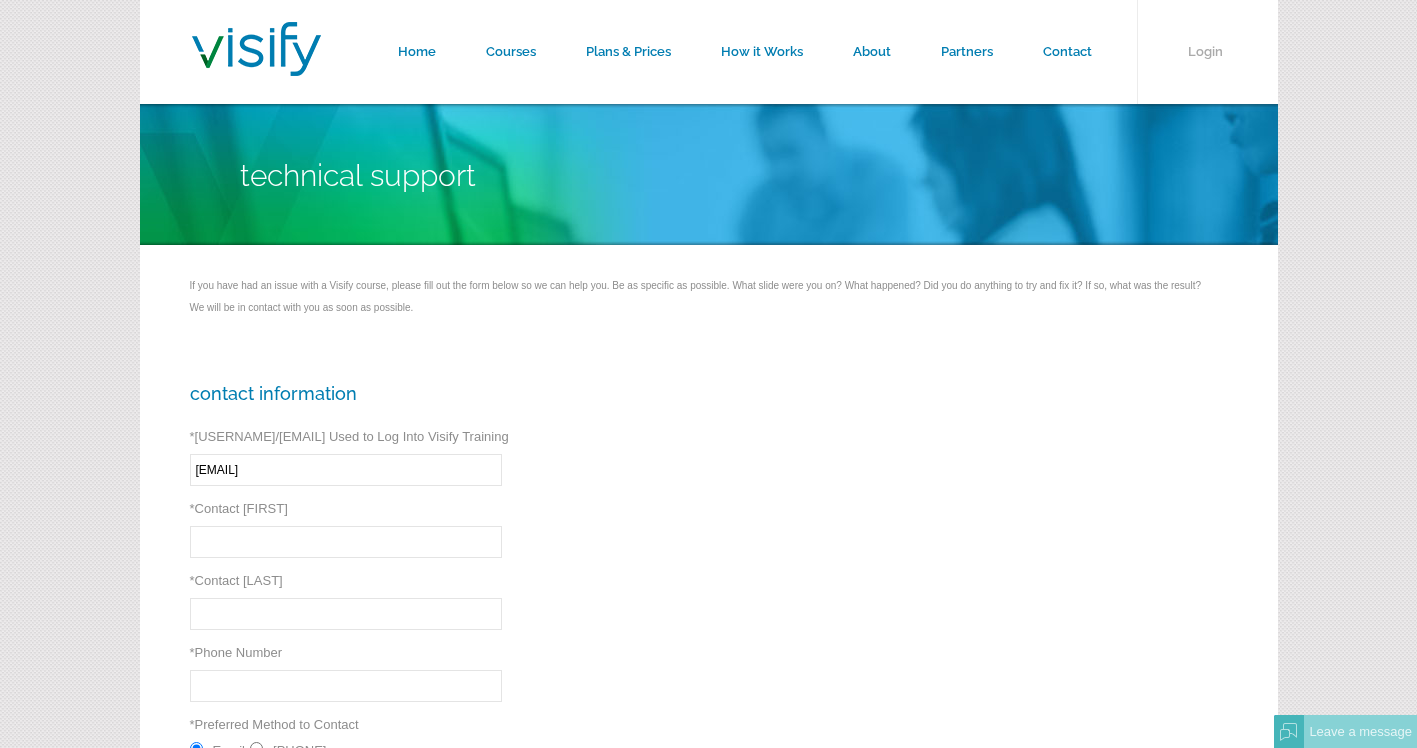 type on "[EMAIL]" 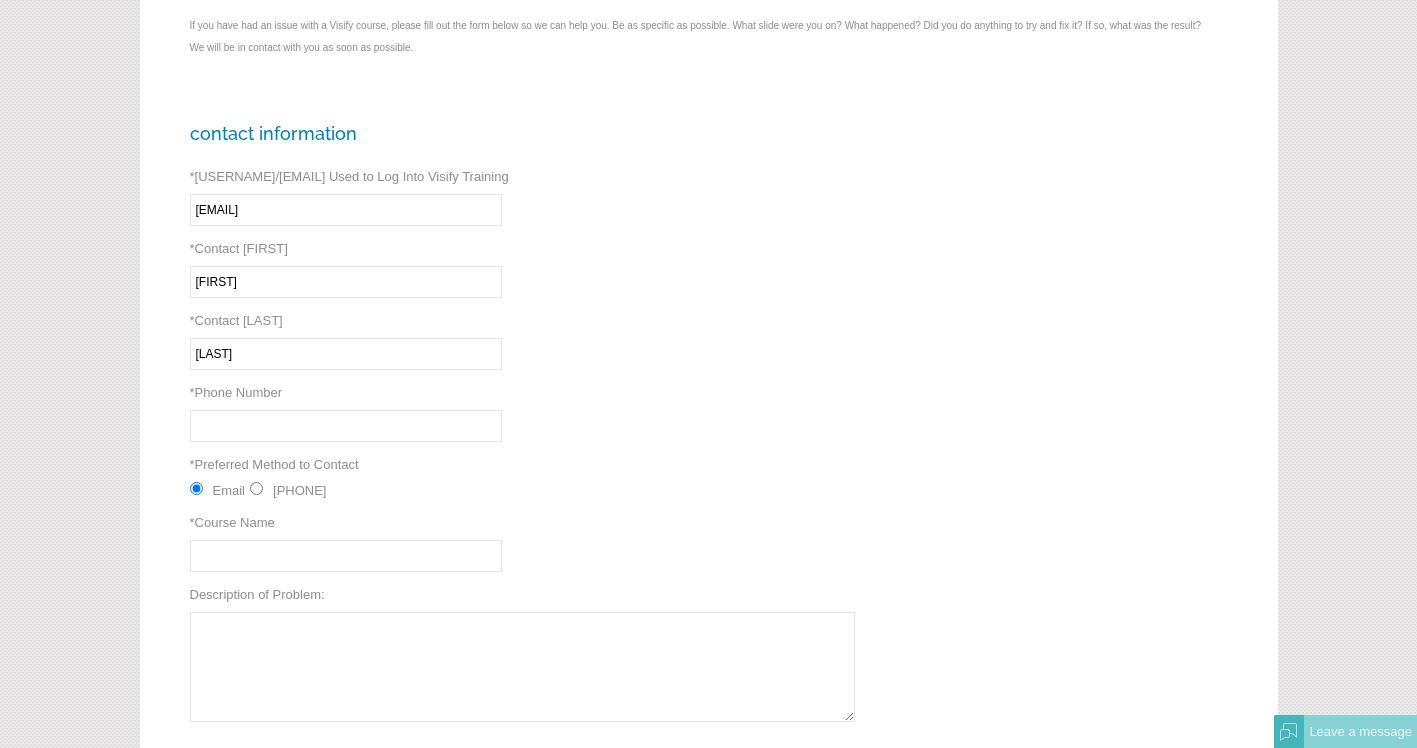 scroll, scrollTop: 199, scrollLeft: 0, axis: vertical 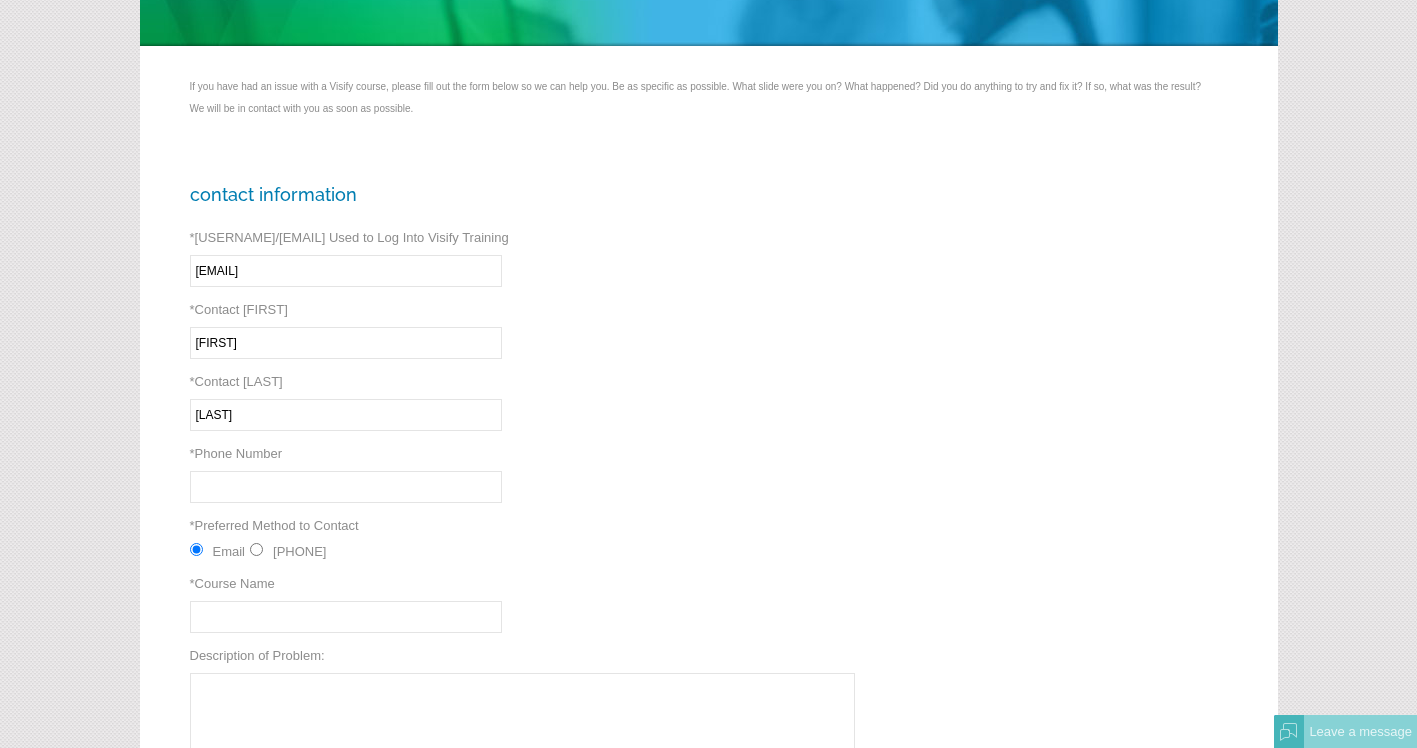 click on "* [PHONE]" at bounding box center [346, 487] 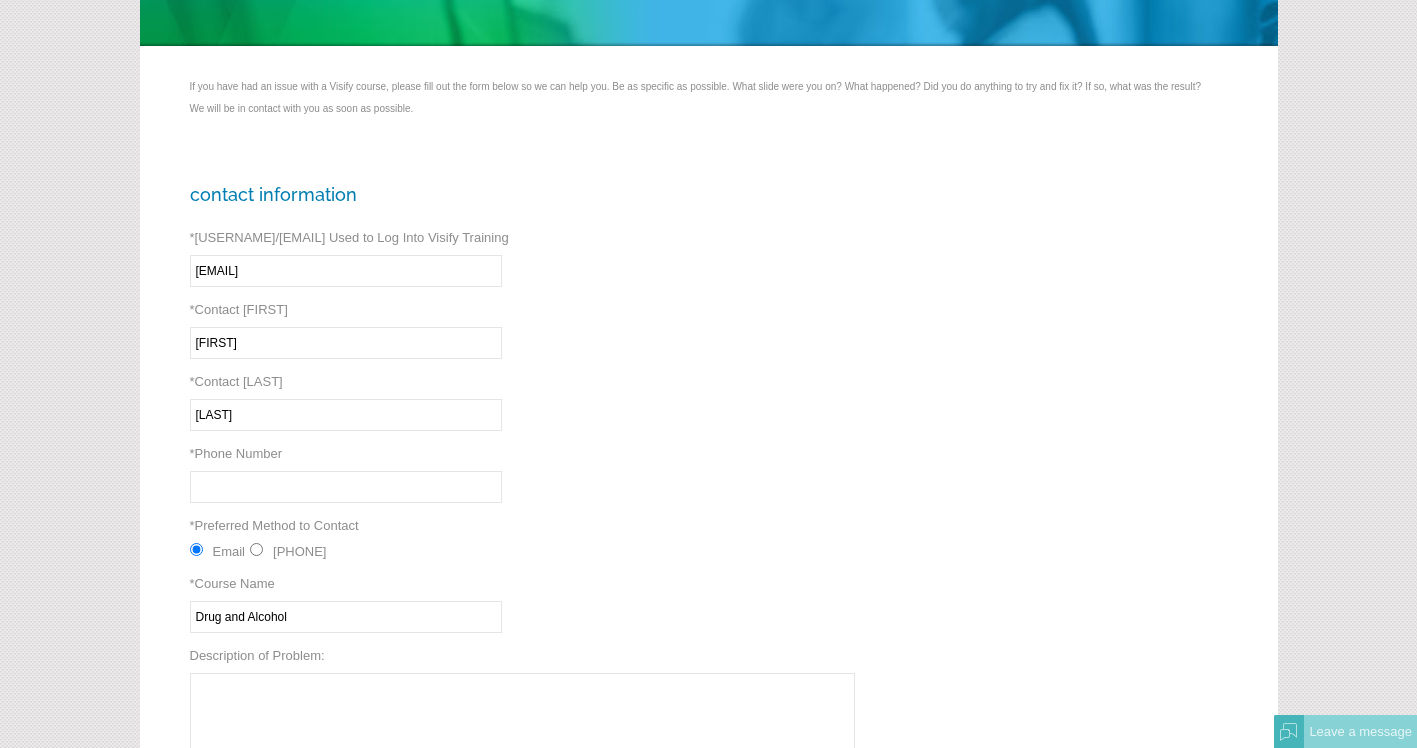 click on "Drug and Alcohol" at bounding box center (346, 617) 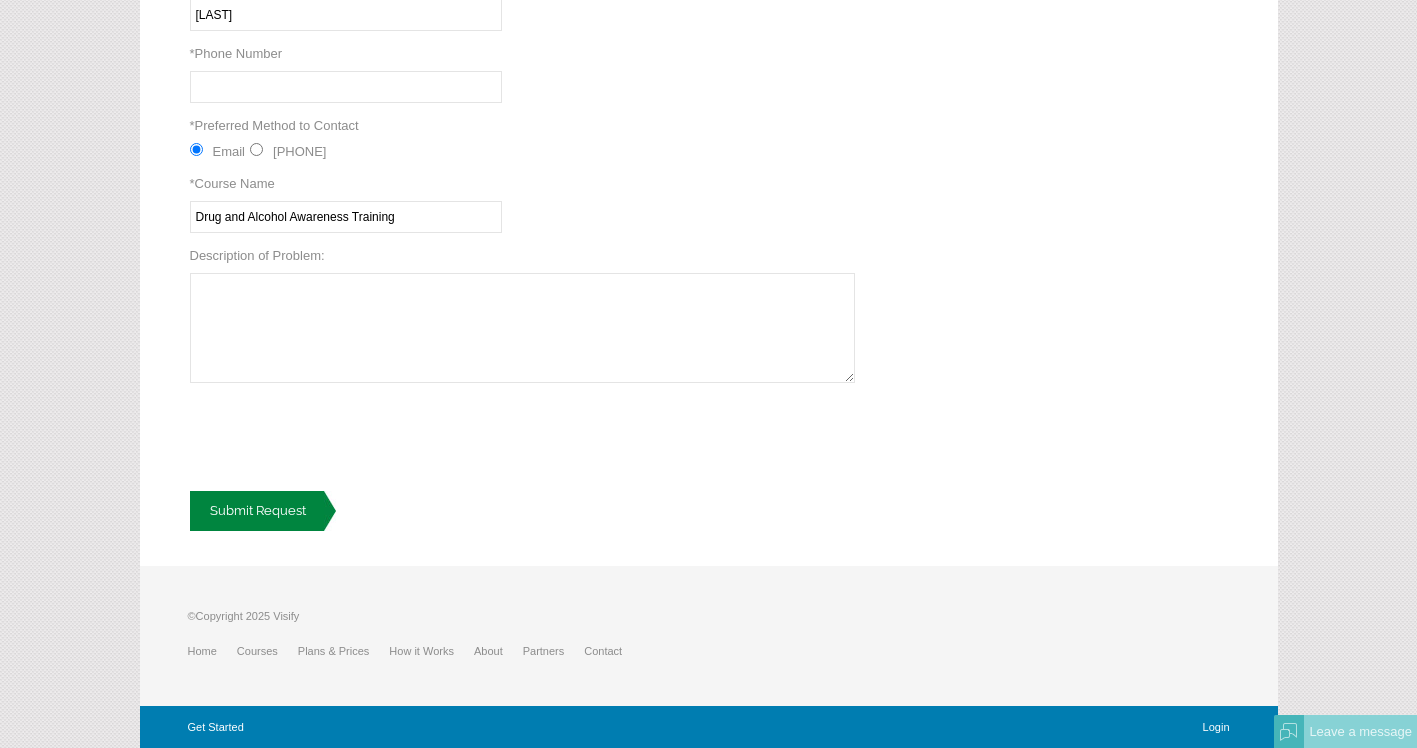scroll, scrollTop: 199, scrollLeft: 0, axis: vertical 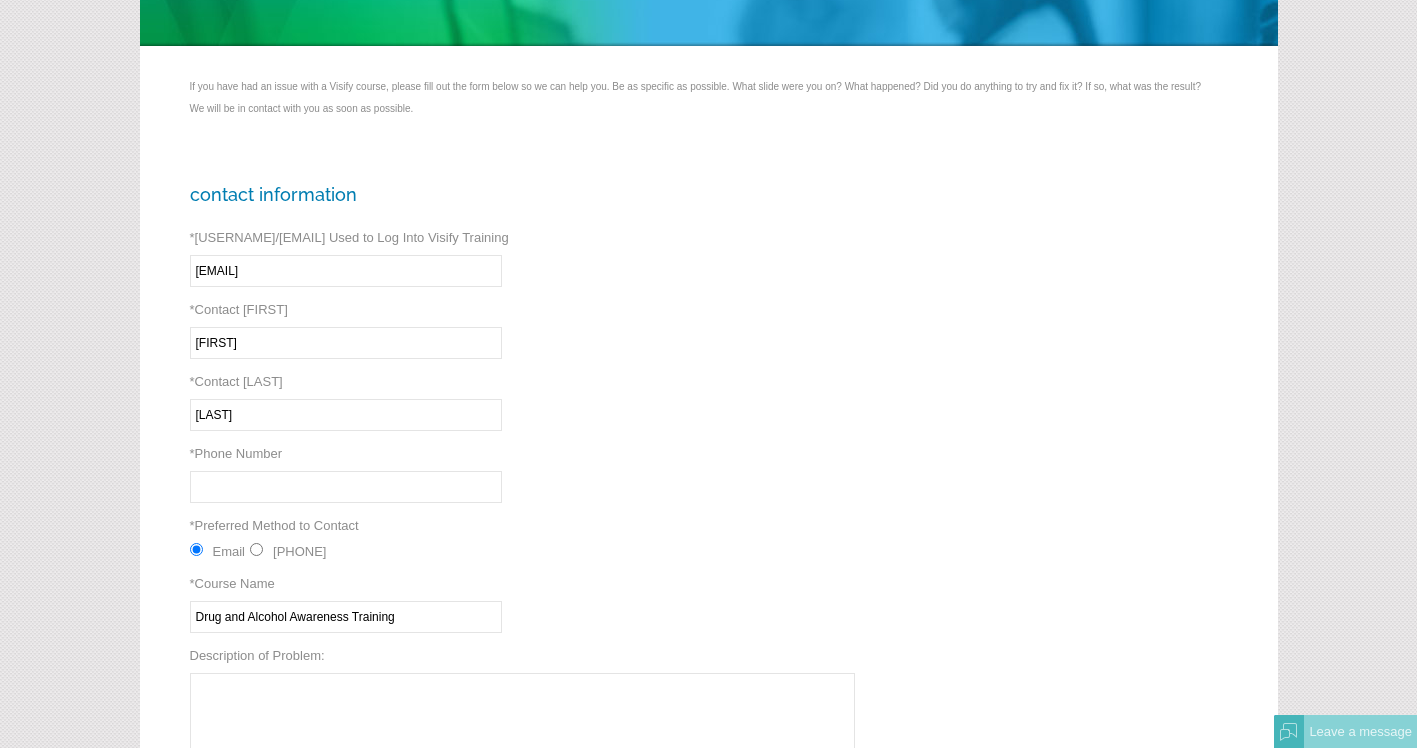 type on "Drug and Alcohol Awareness Training" 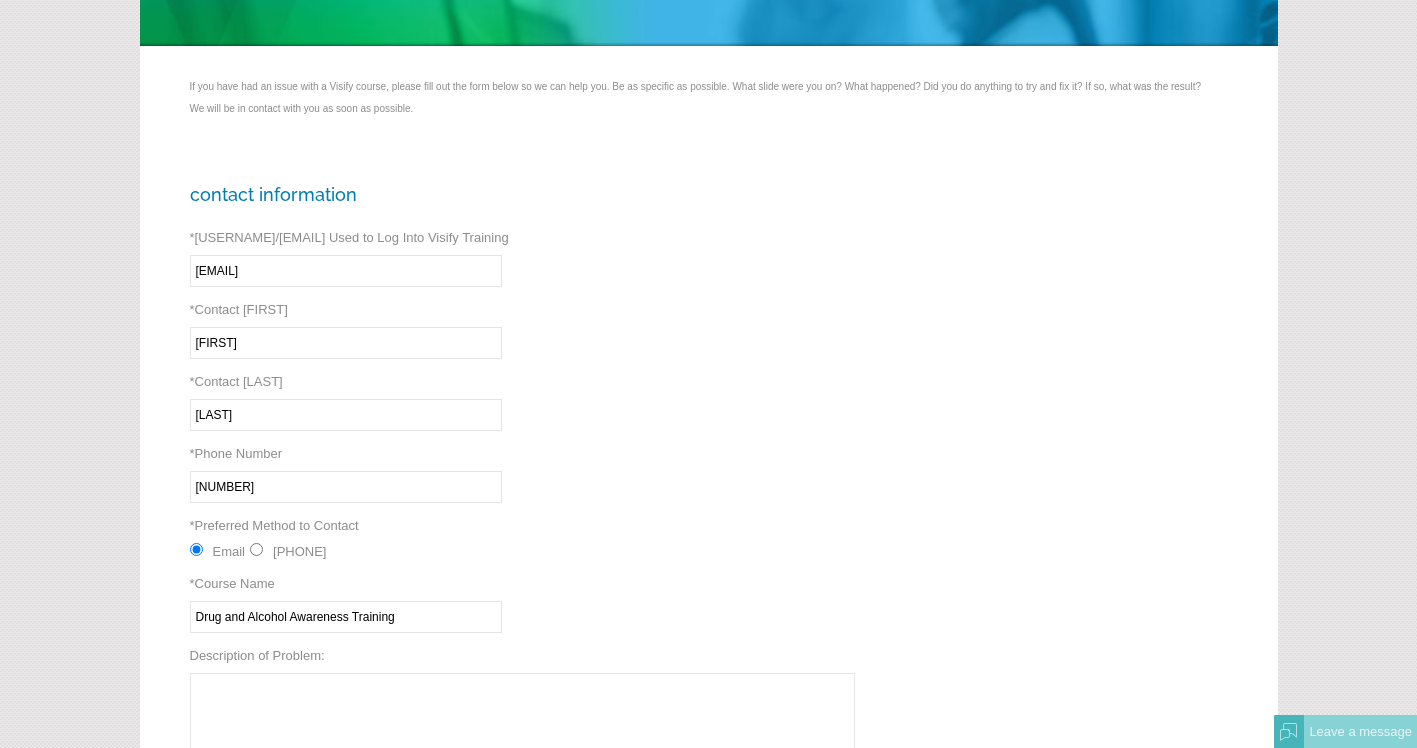 type on "[NUMBER]" 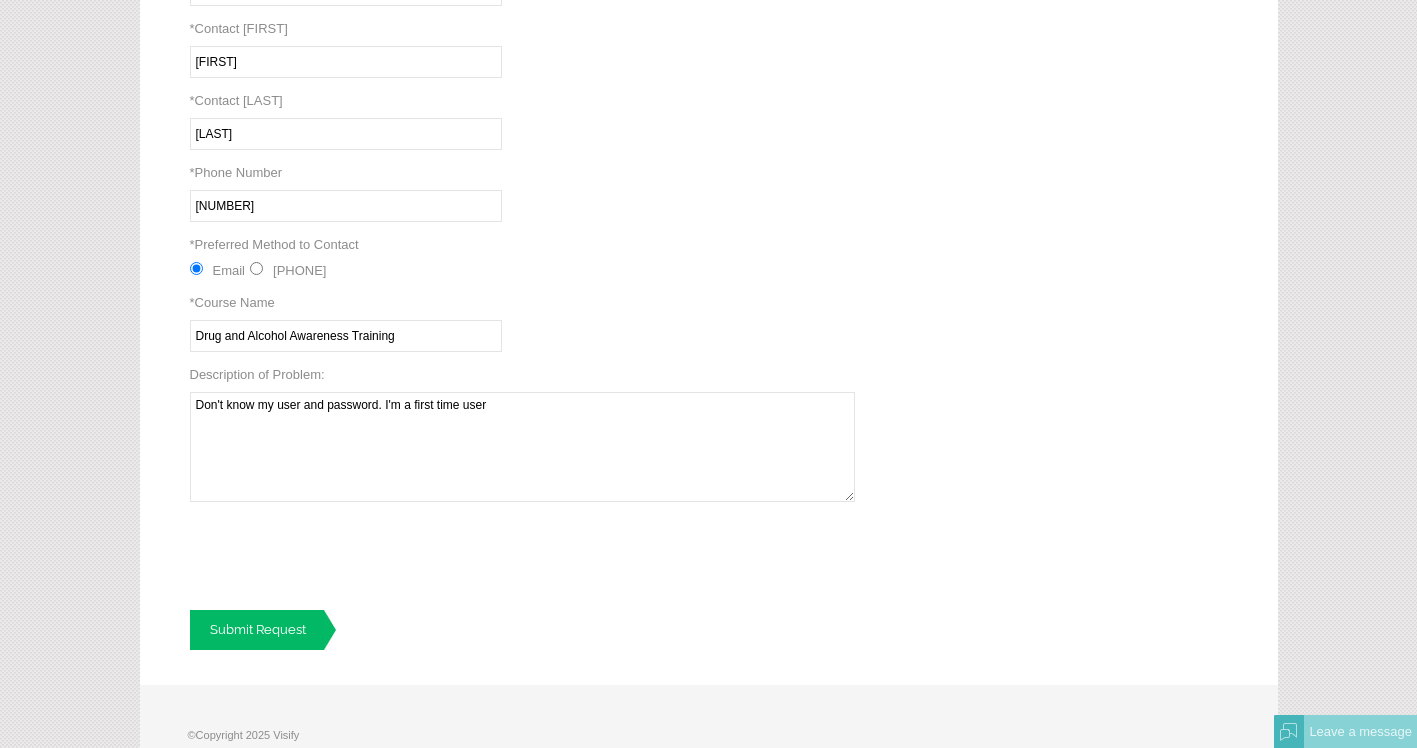 scroll, scrollTop: 499, scrollLeft: 0, axis: vertical 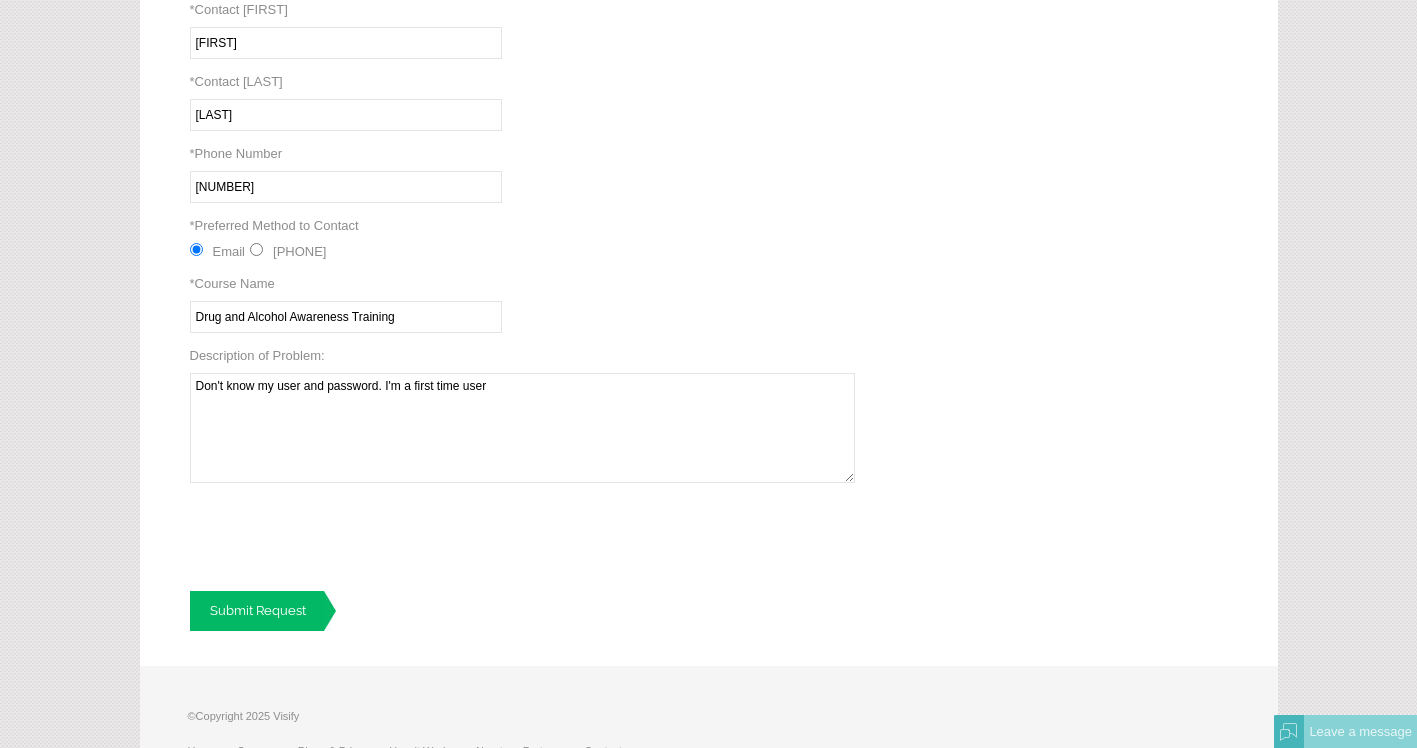type on "Don't know my user and password. I'm a first time user" 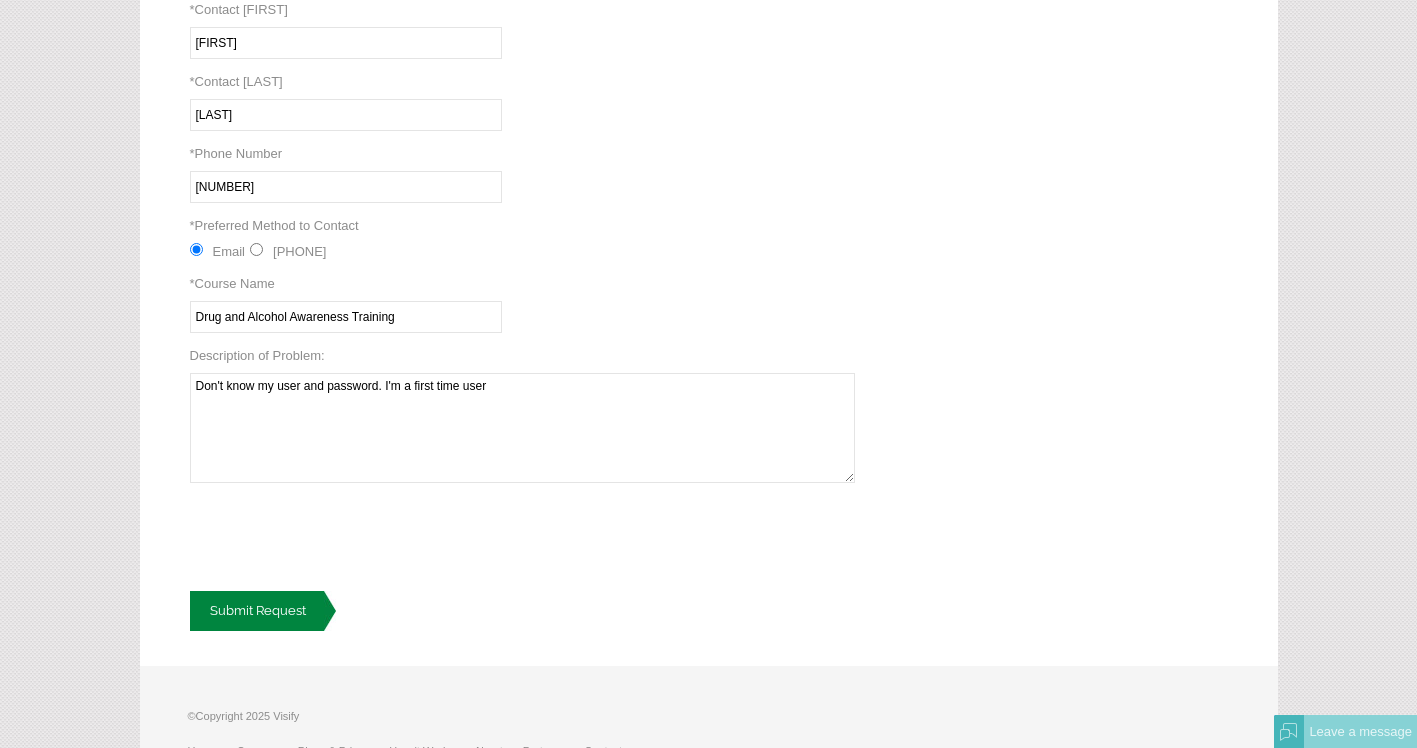 click on "Submit Request" at bounding box center (263, 611) 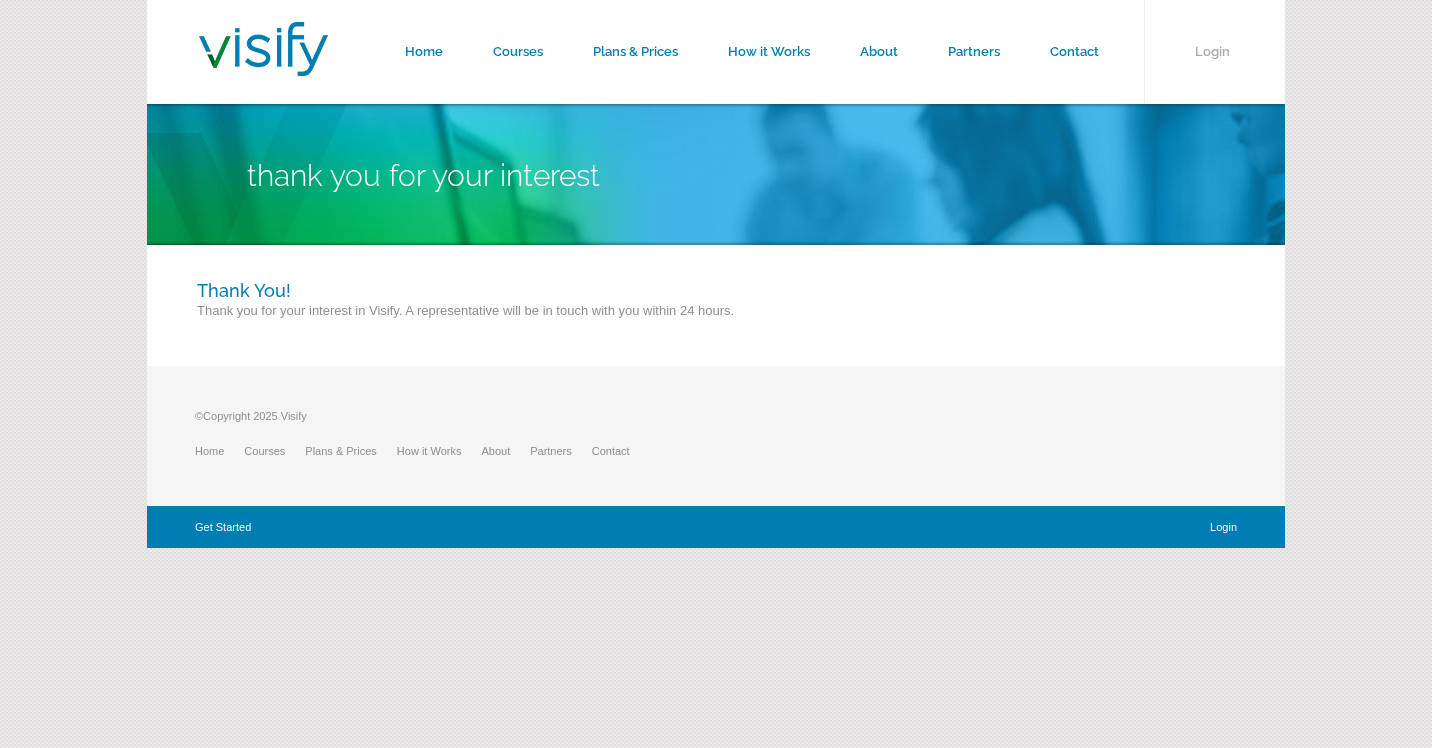 scroll, scrollTop: 0, scrollLeft: 0, axis: both 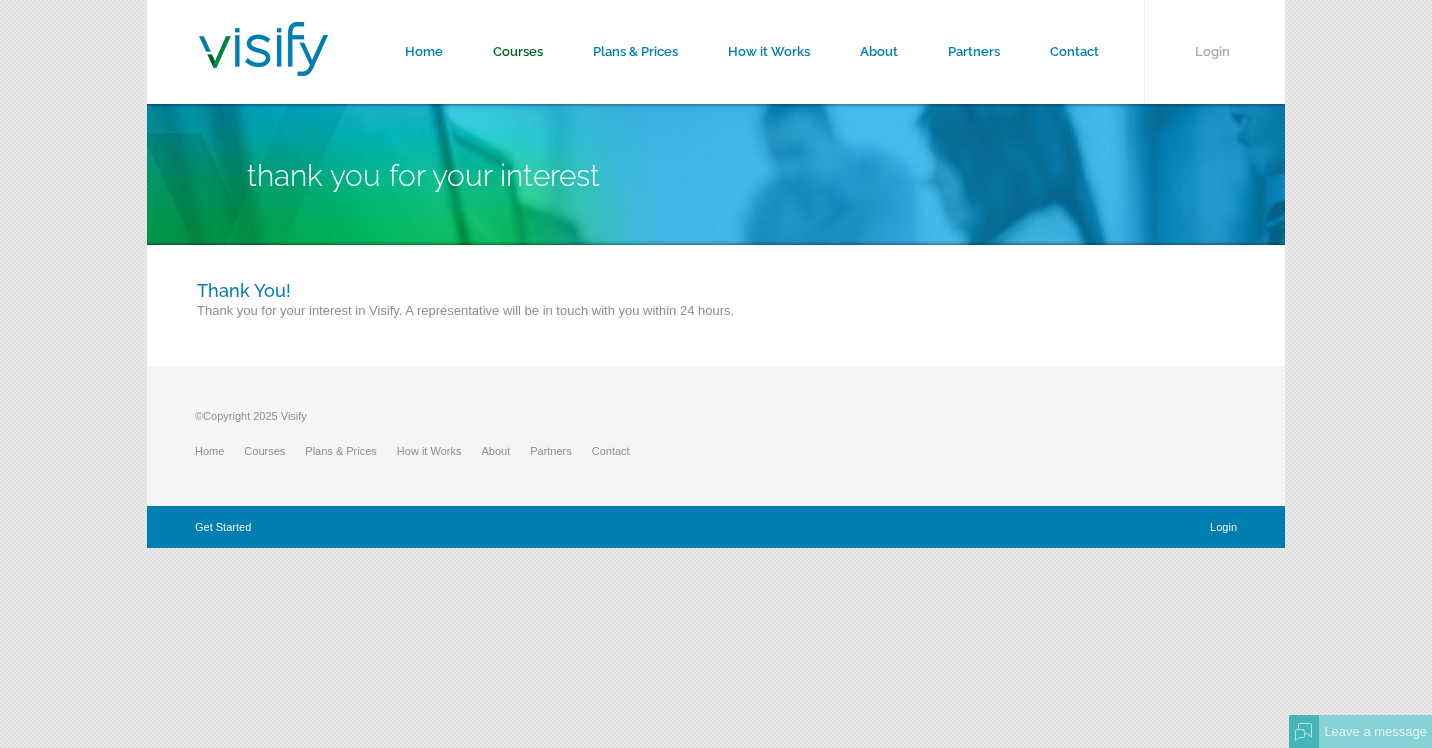 click on "Courses" at bounding box center (518, 52) 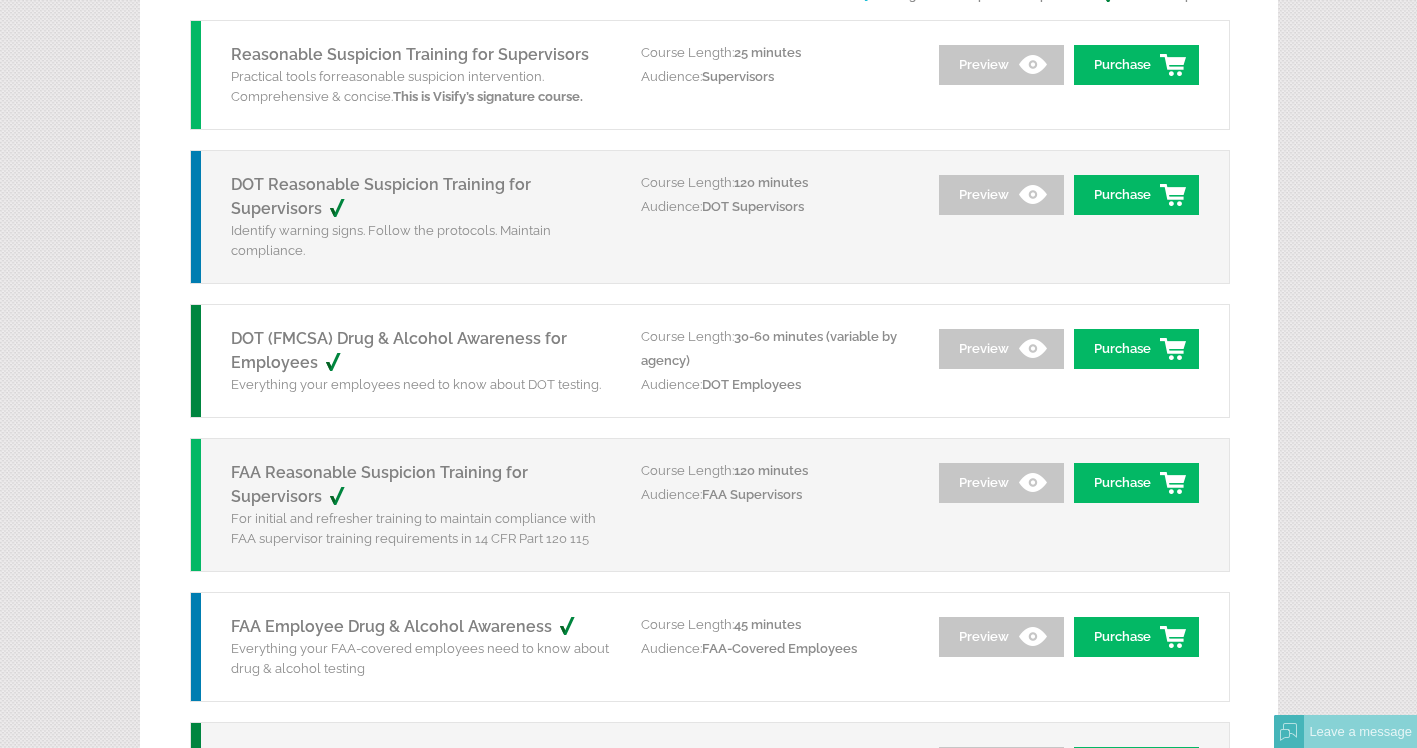 scroll, scrollTop: 0, scrollLeft: 0, axis: both 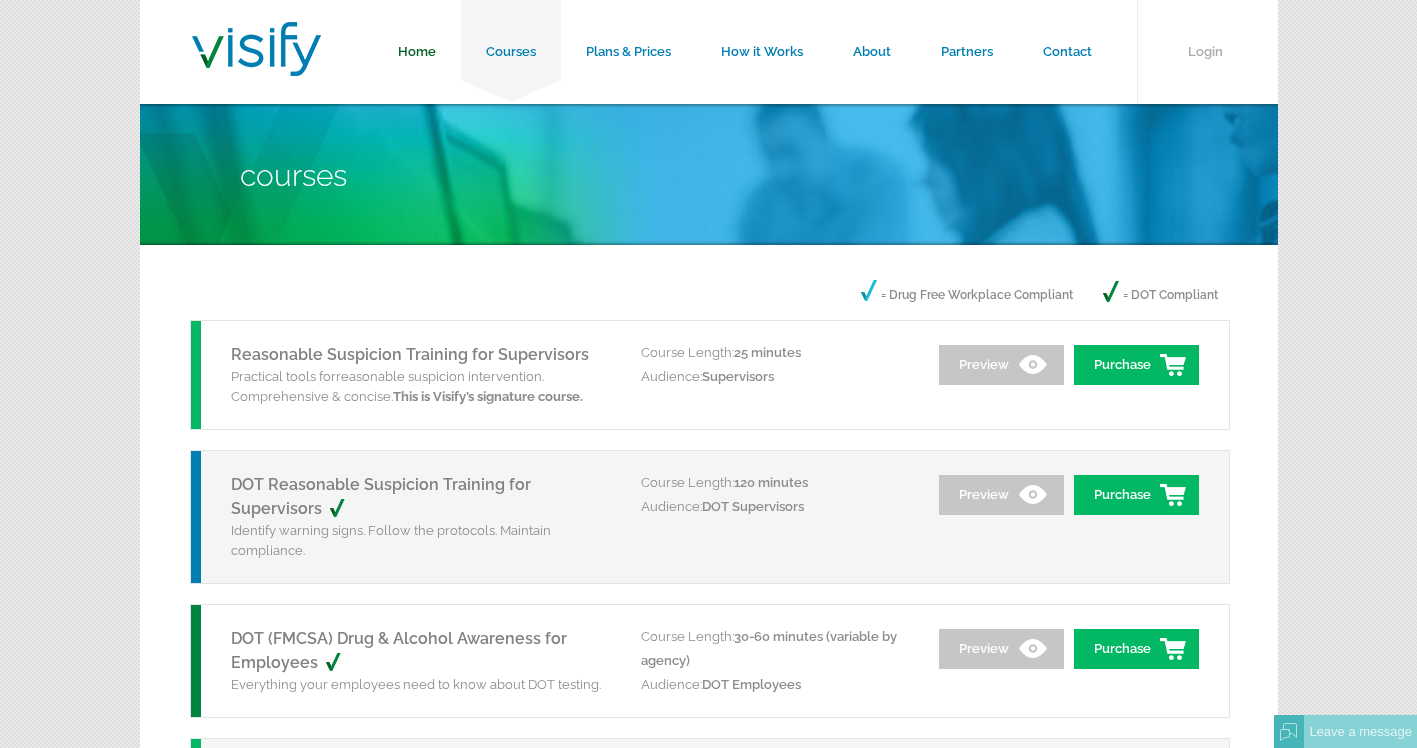 click on "Home" at bounding box center (417, 52) 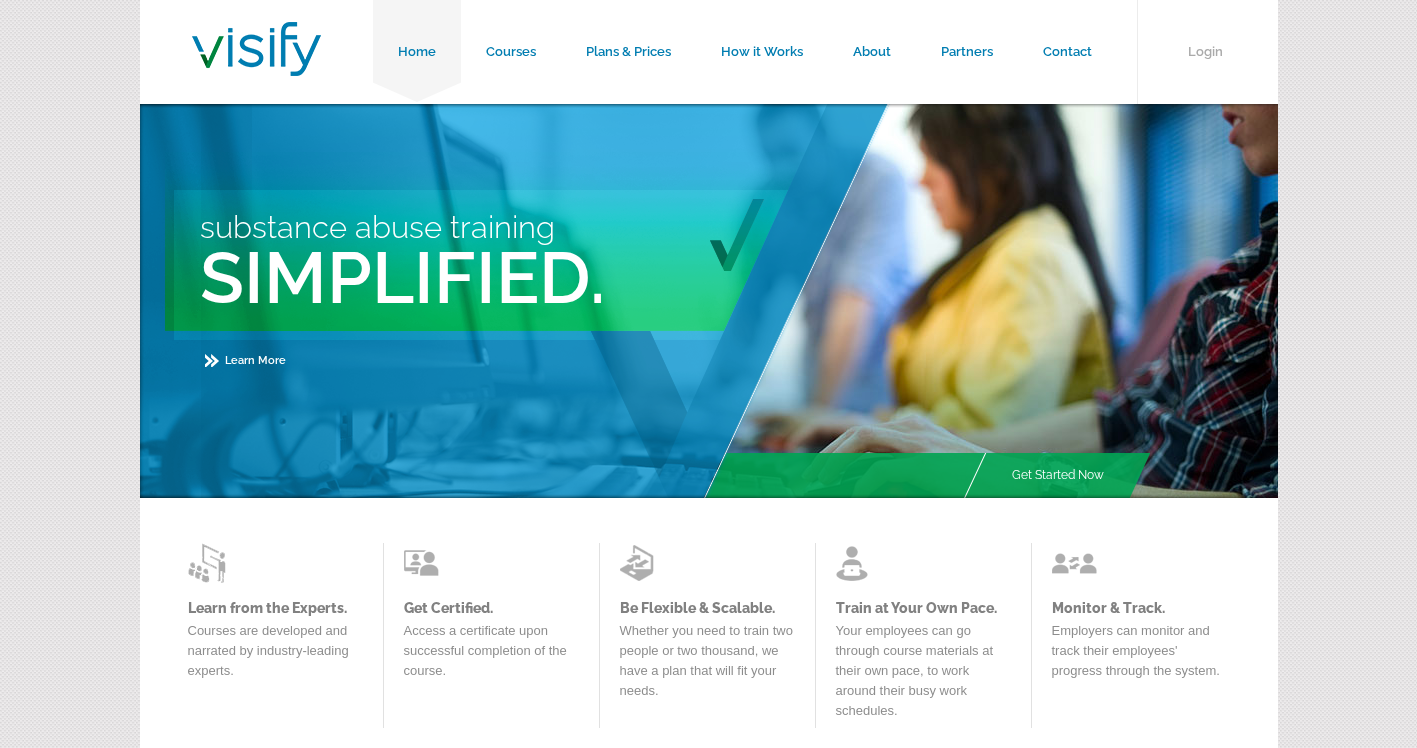 scroll, scrollTop: 0, scrollLeft: 0, axis: both 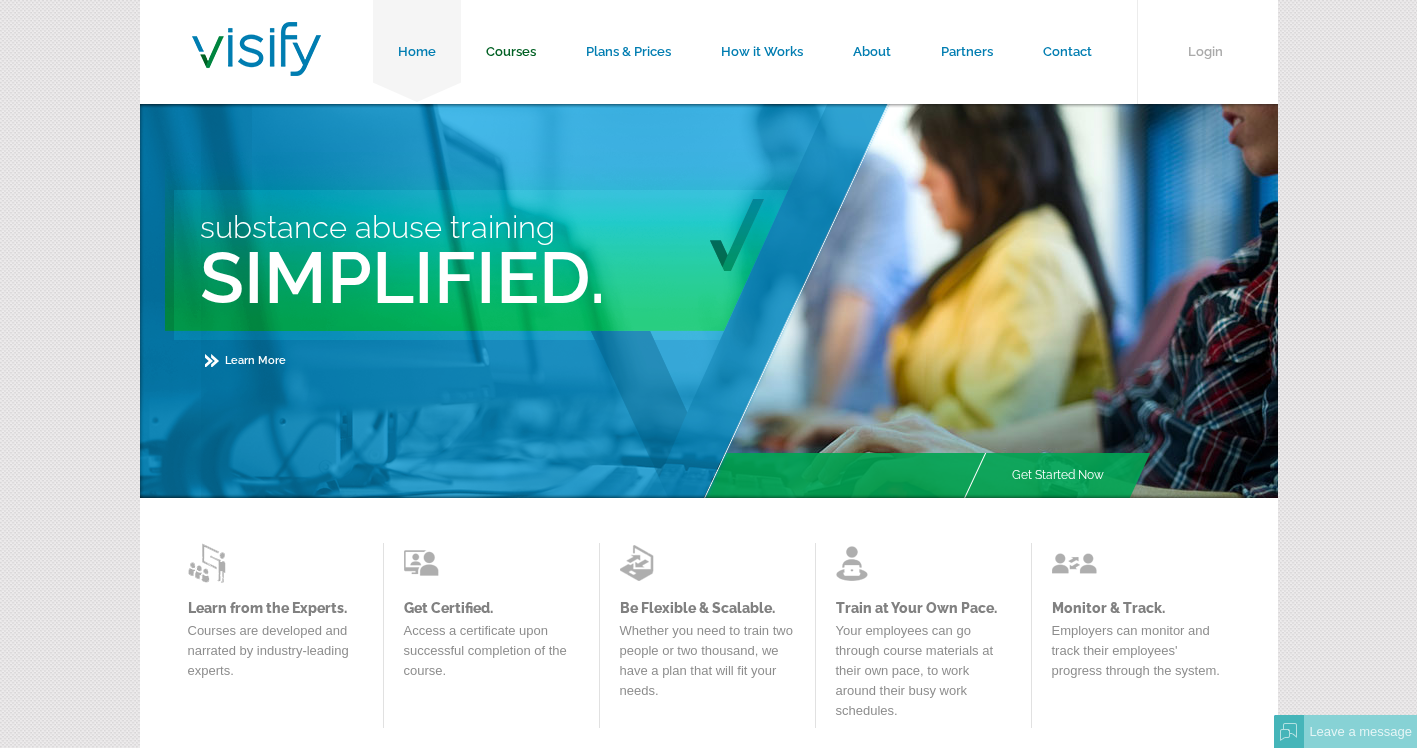 click on "Courses" at bounding box center (511, 52) 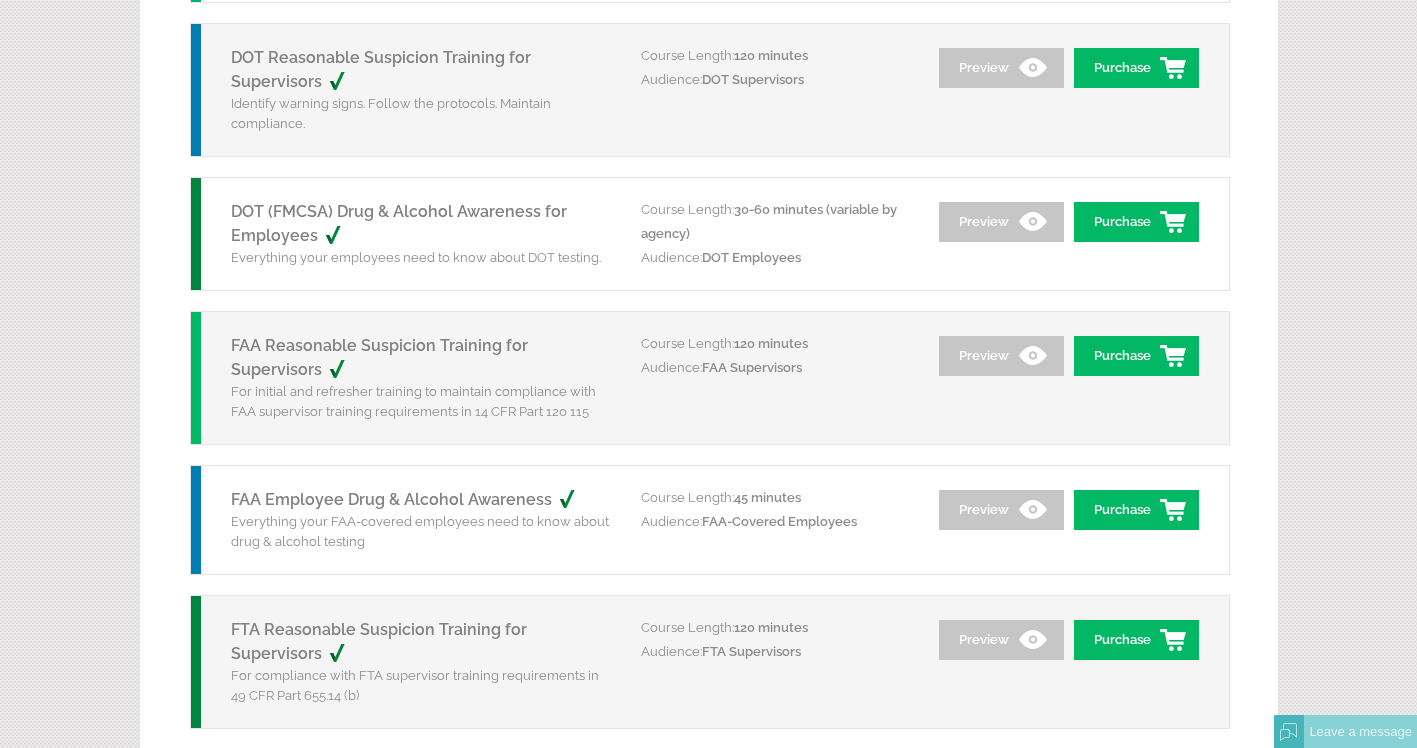 scroll, scrollTop: 400, scrollLeft: 0, axis: vertical 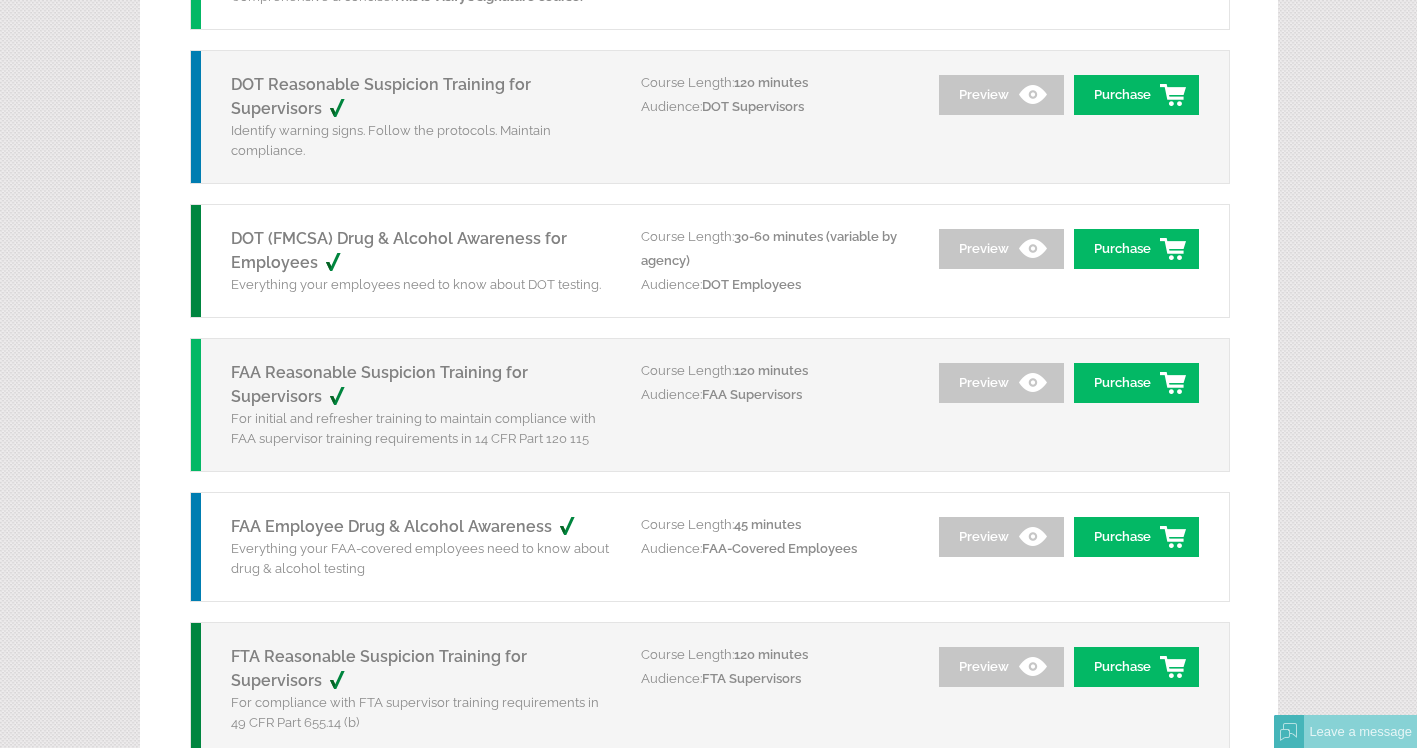 click on "DOT (FMCSA) Drug & Alcohol Awareness for Employees" at bounding box center [399, 250] 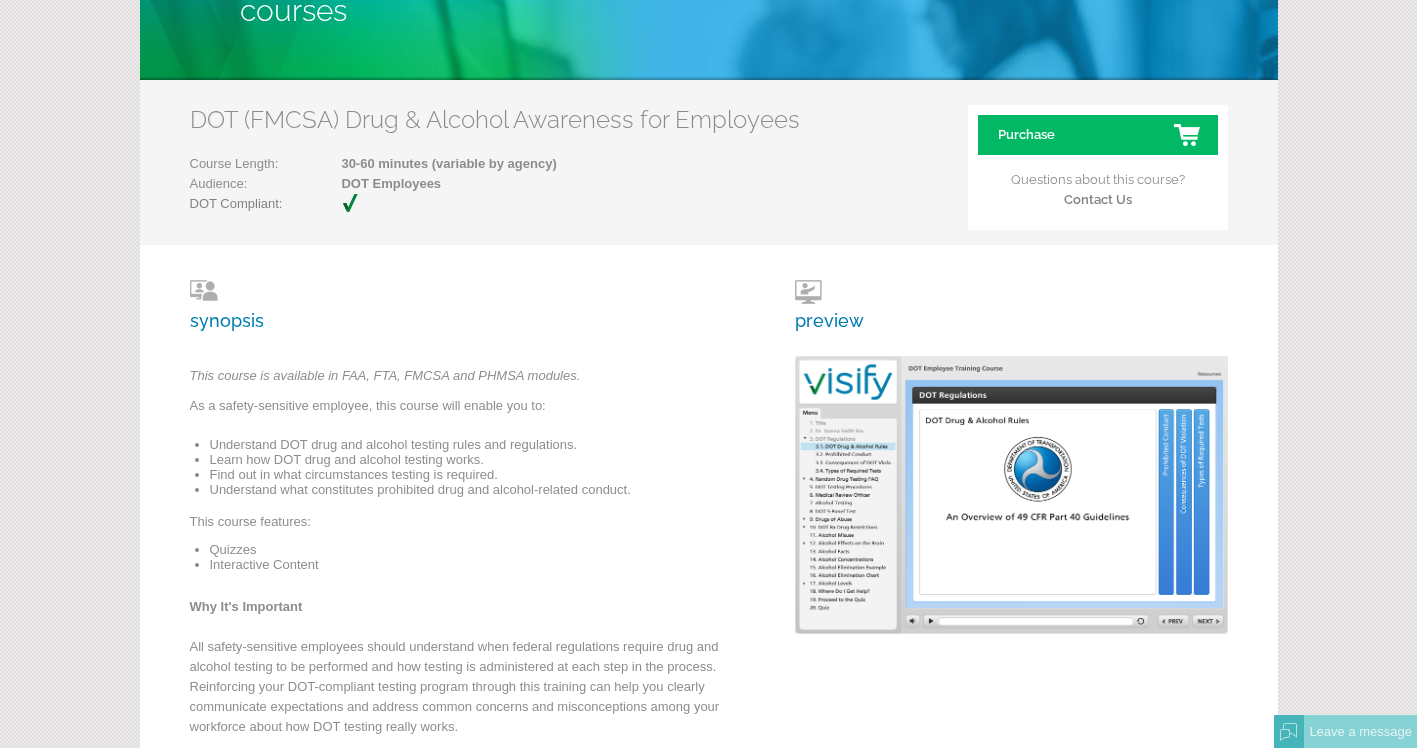 scroll, scrollTop: 200, scrollLeft: 0, axis: vertical 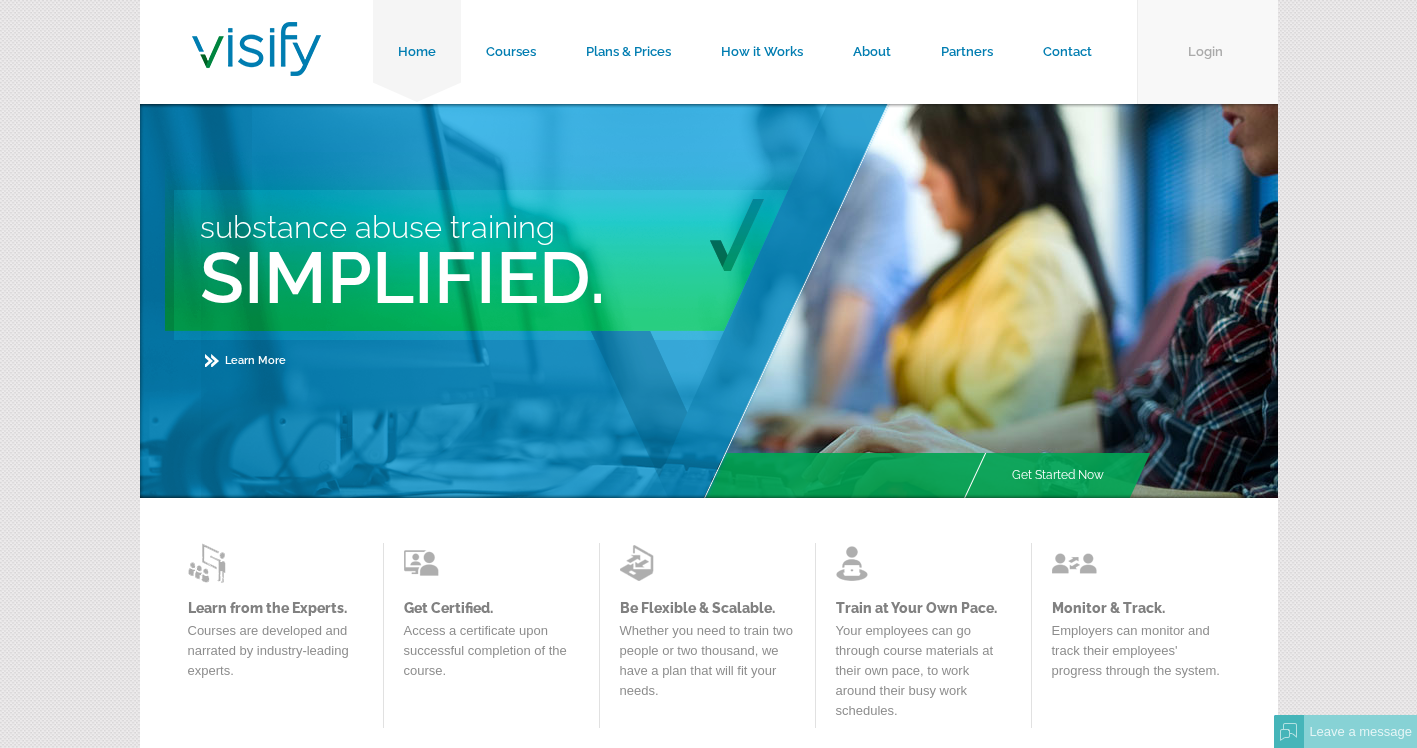 click on "Login" at bounding box center (1207, 52) 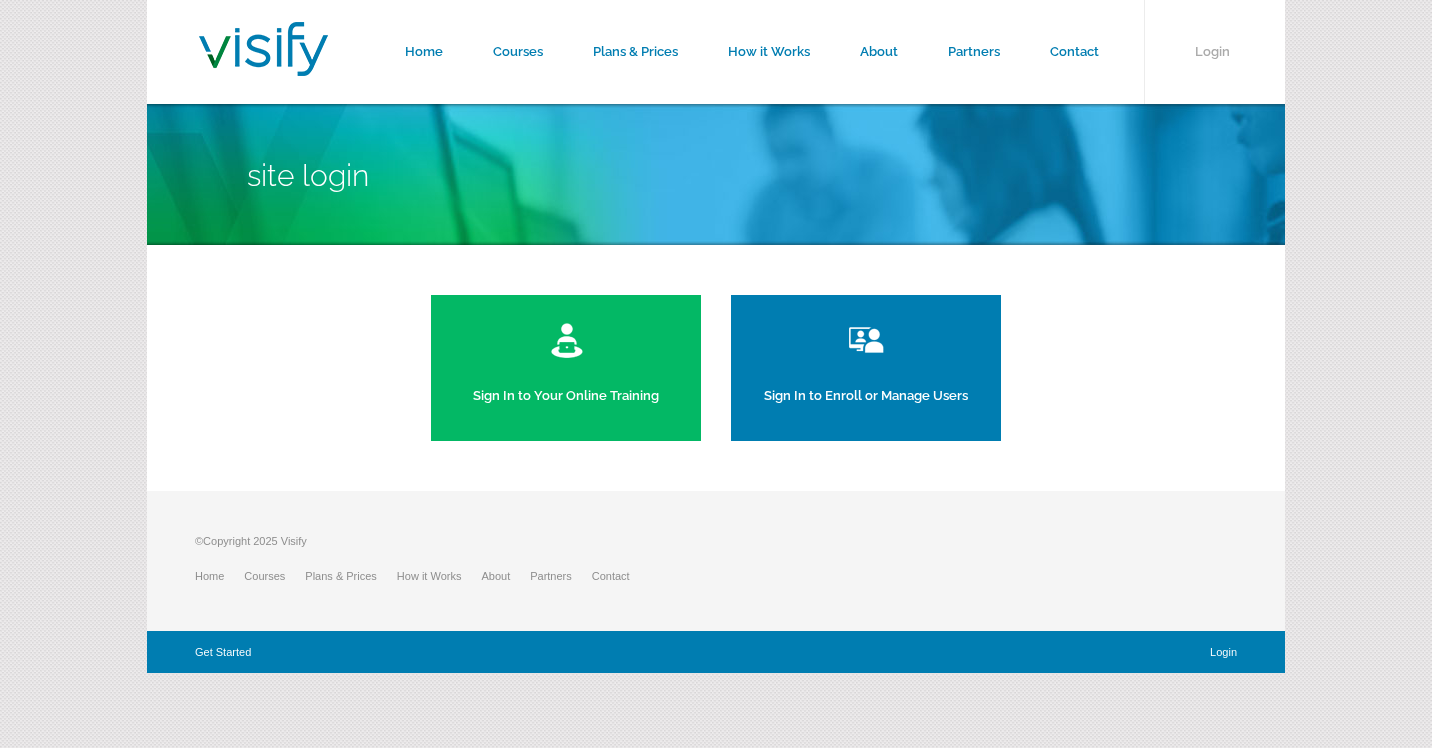 scroll, scrollTop: 0, scrollLeft: 0, axis: both 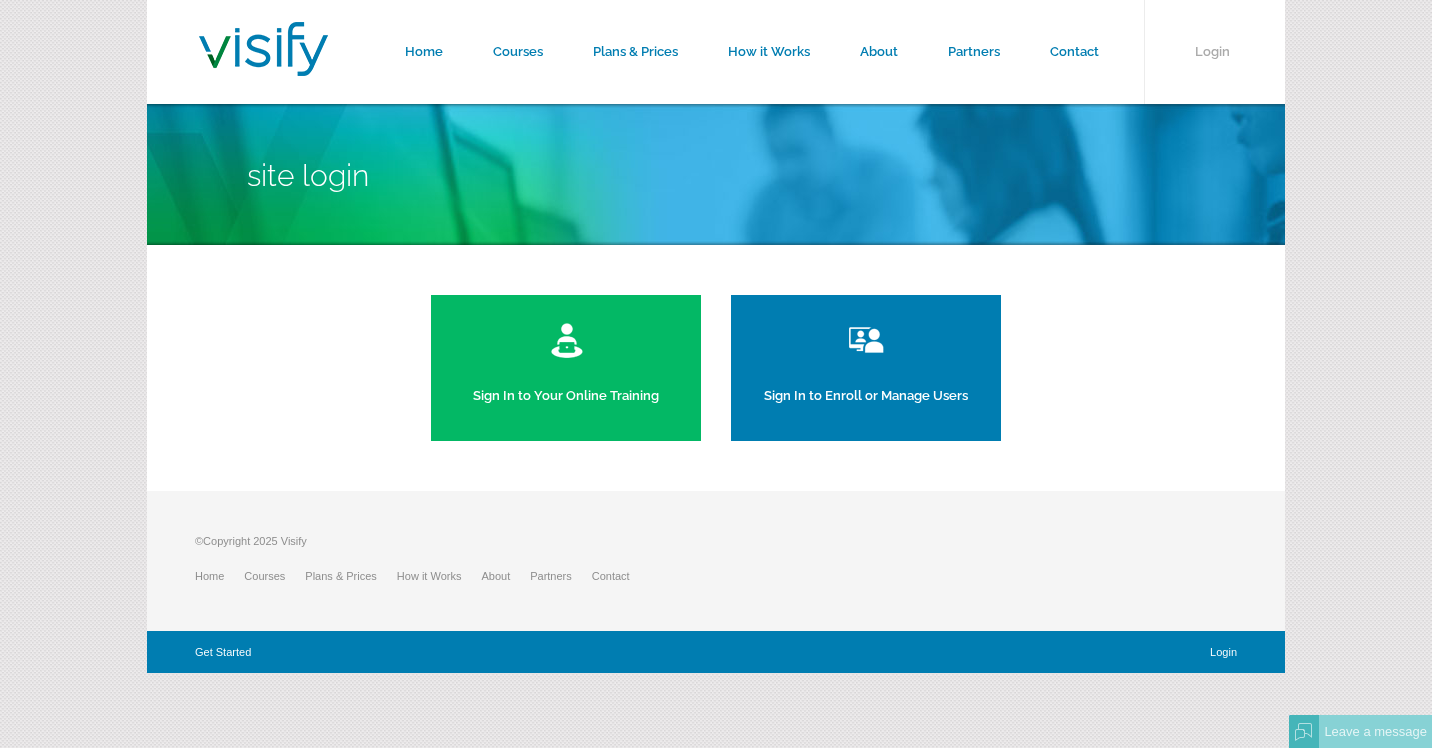 click on "Sign In to Your Online Training" at bounding box center [566, 368] 